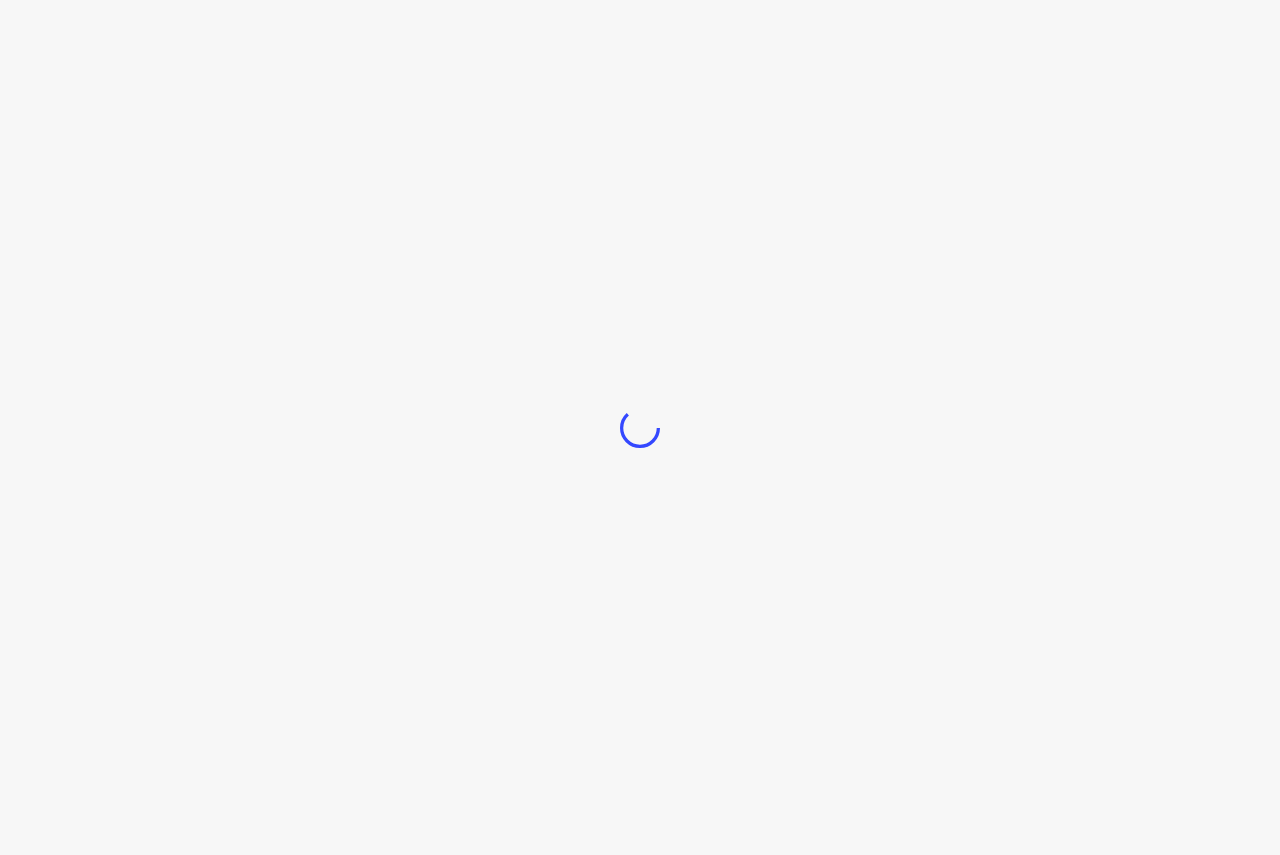 scroll, scrollTop: 0, scrollLeft: 0, axis: both 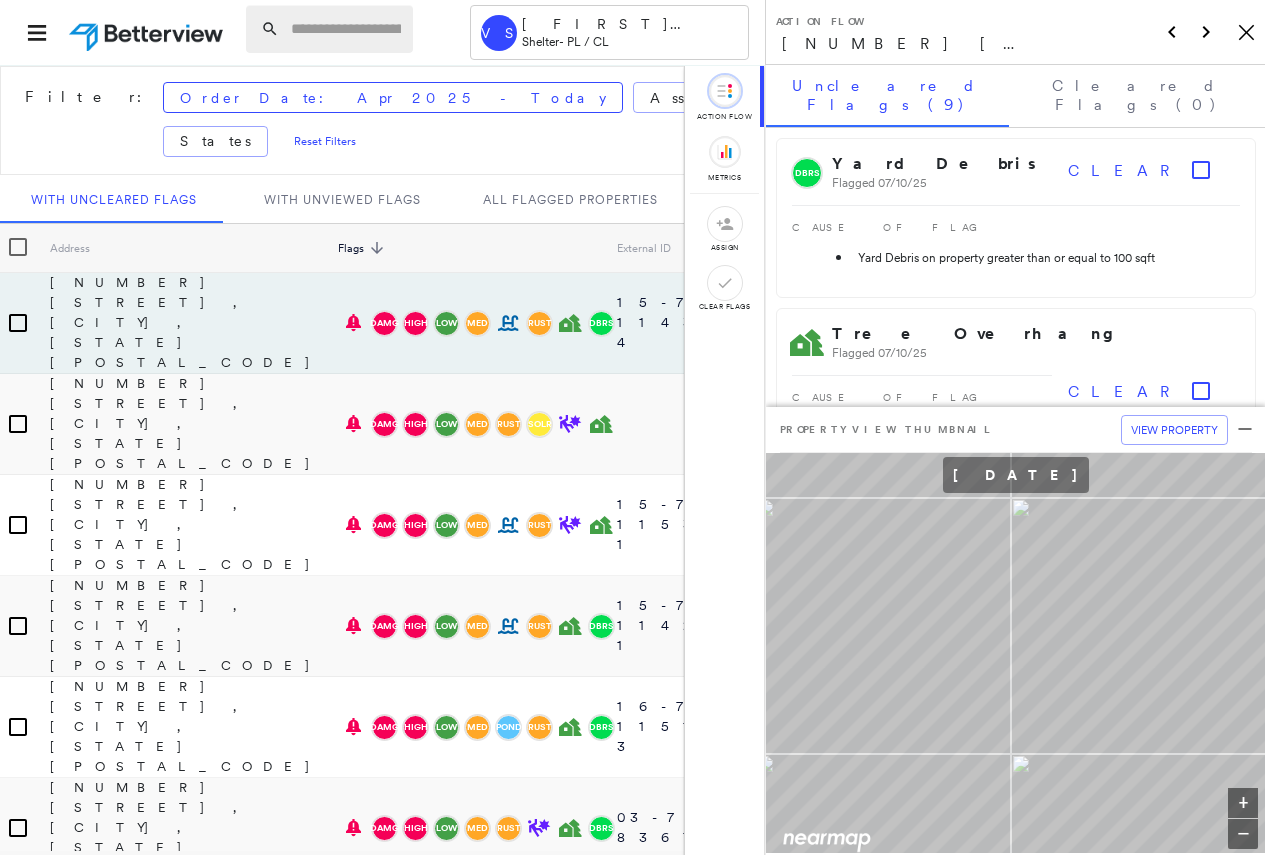 click at bounding box center (346, 29) 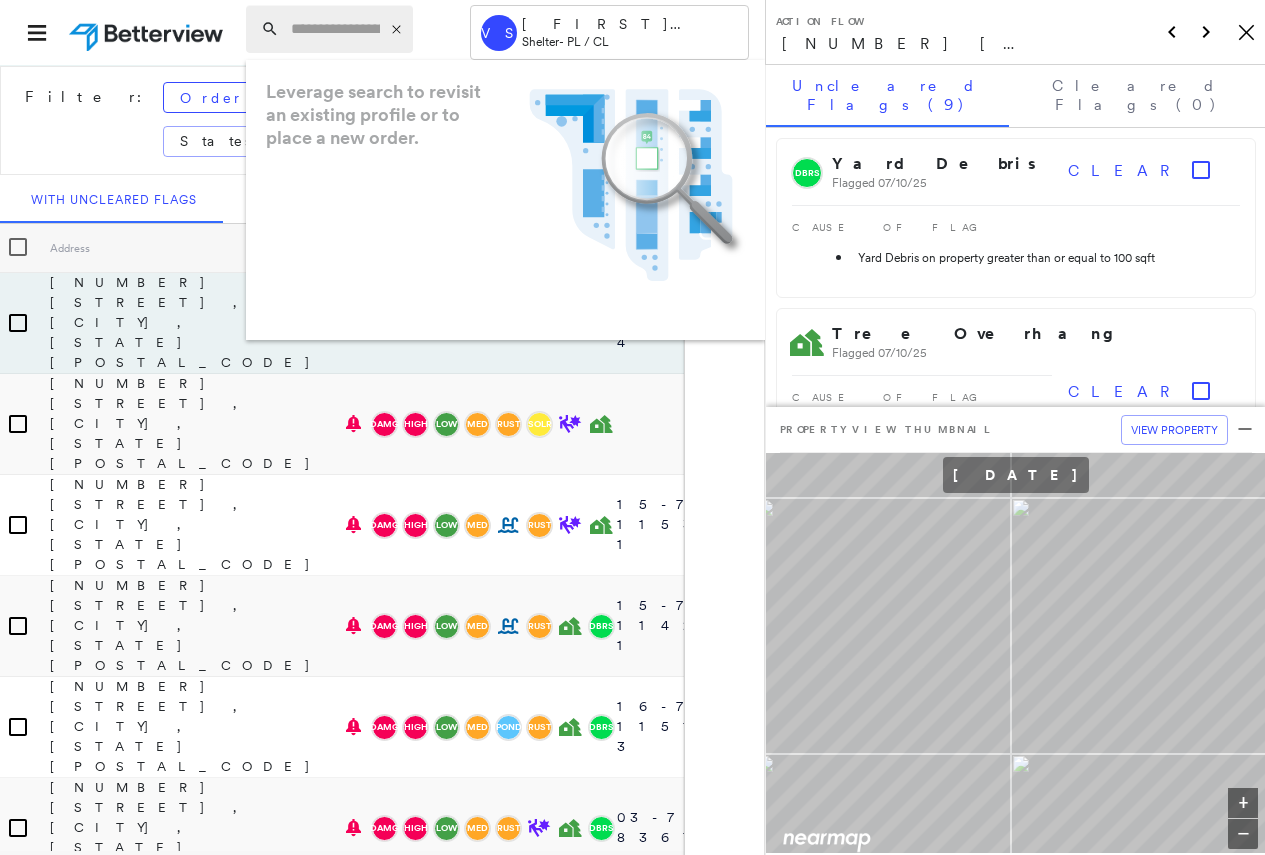 click at bounding box center (335, 29) 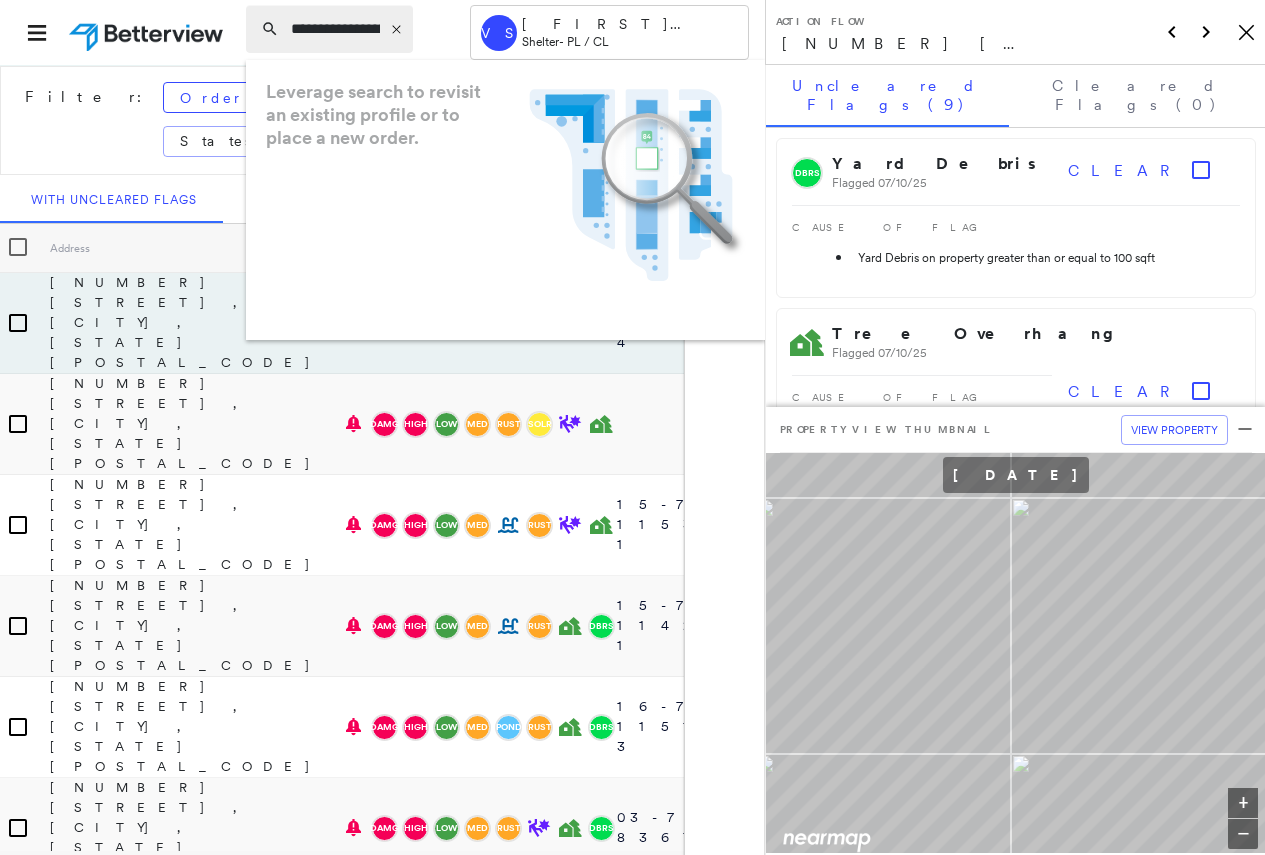 scroll, scrollTop: 0, scrollLeft: 159, axis: horizontal 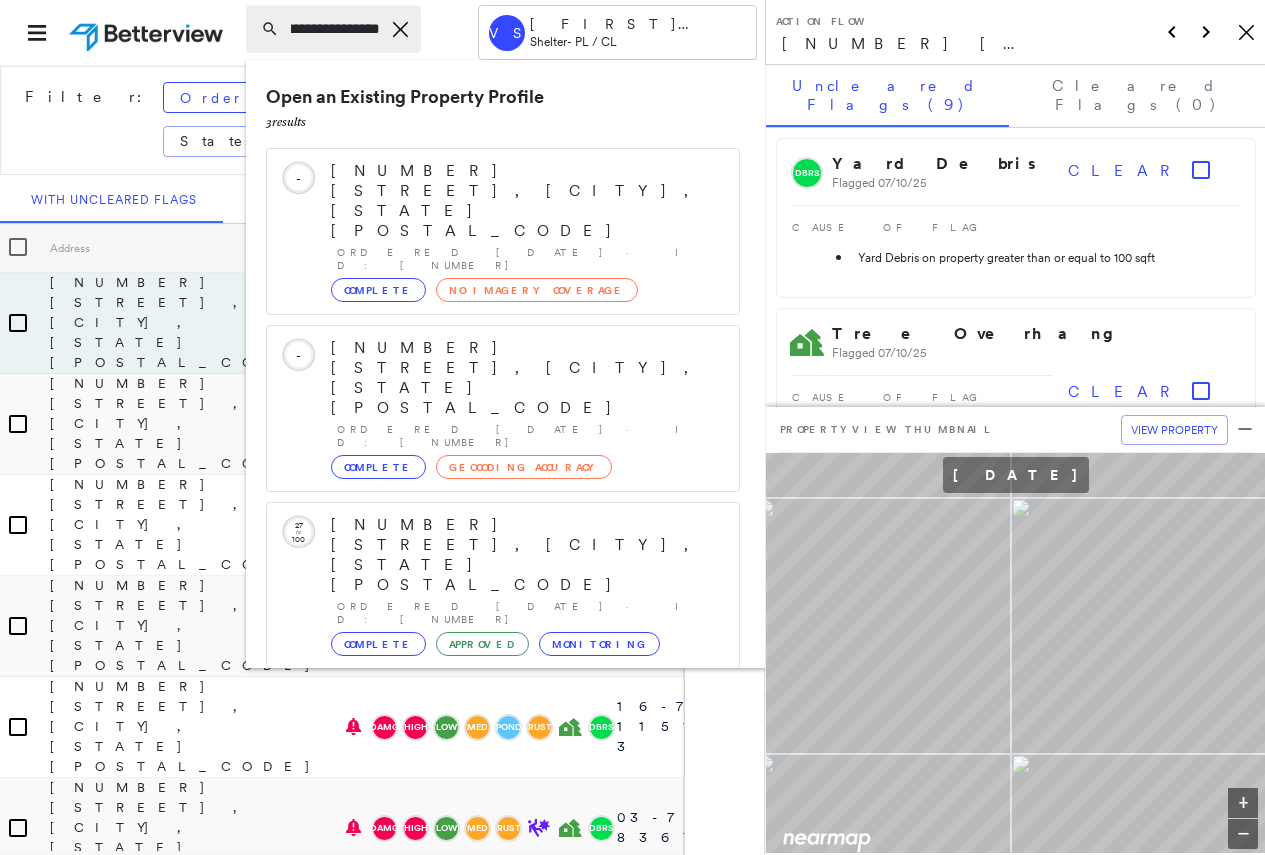 type on "**********" 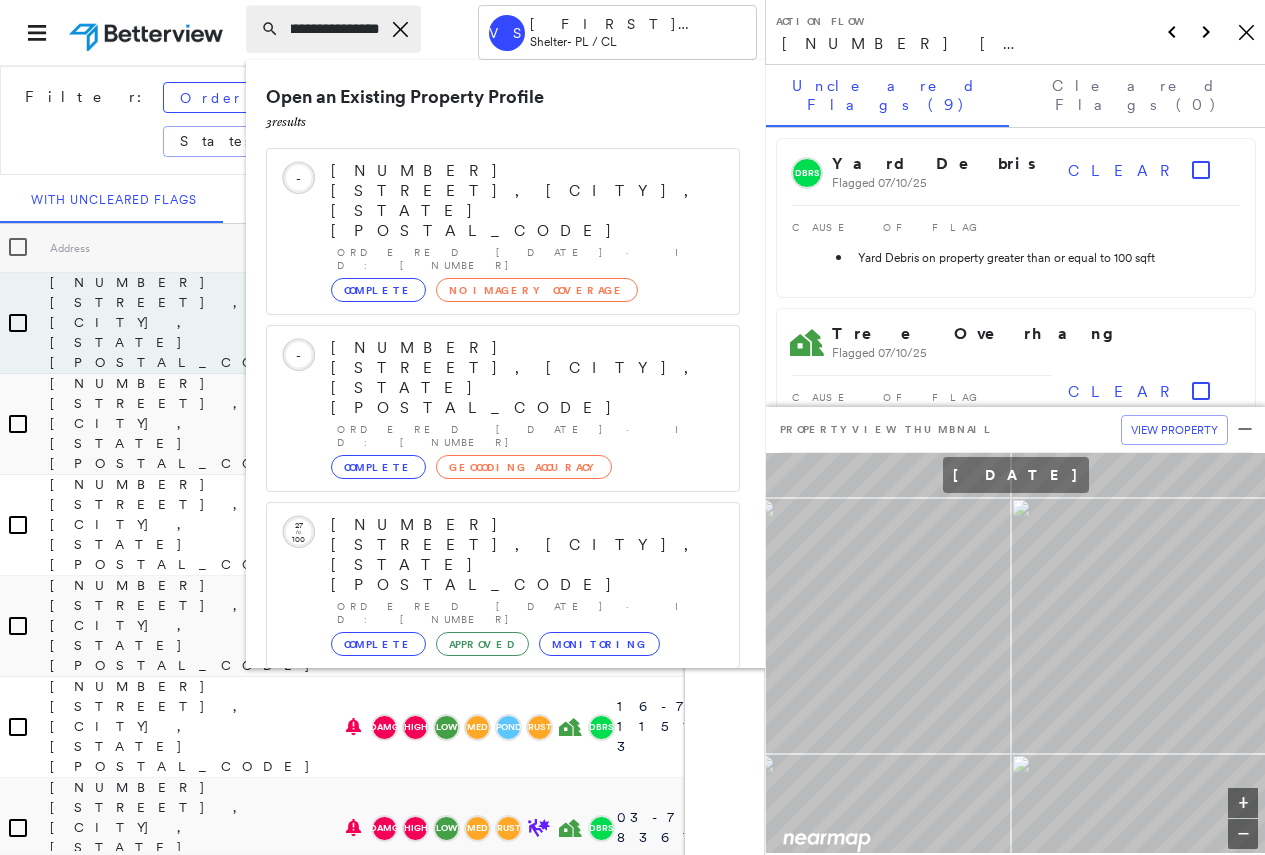 click on "**********" at bounding box center (333, 29) 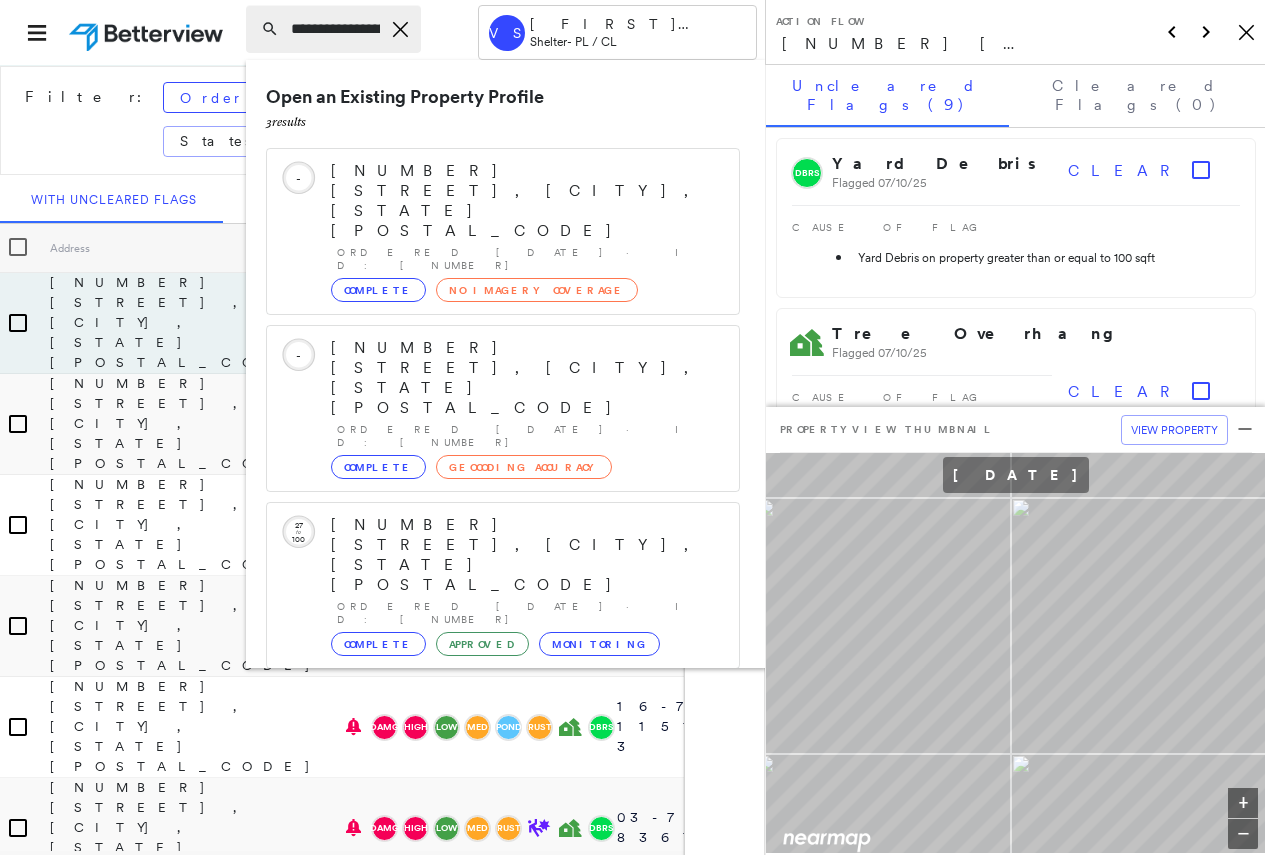 click on "**********" at bounding box center [333, 29] 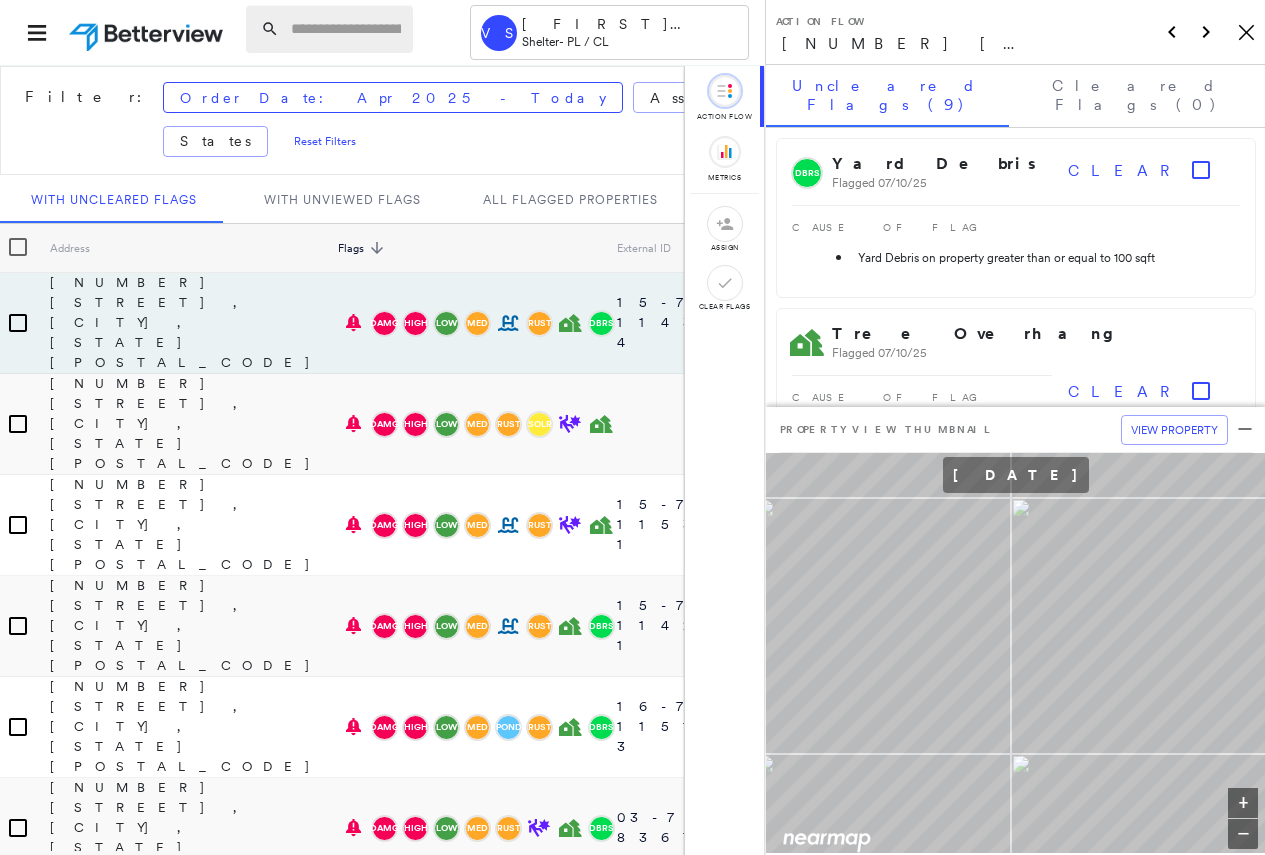 click at bounding box center [346, 29] 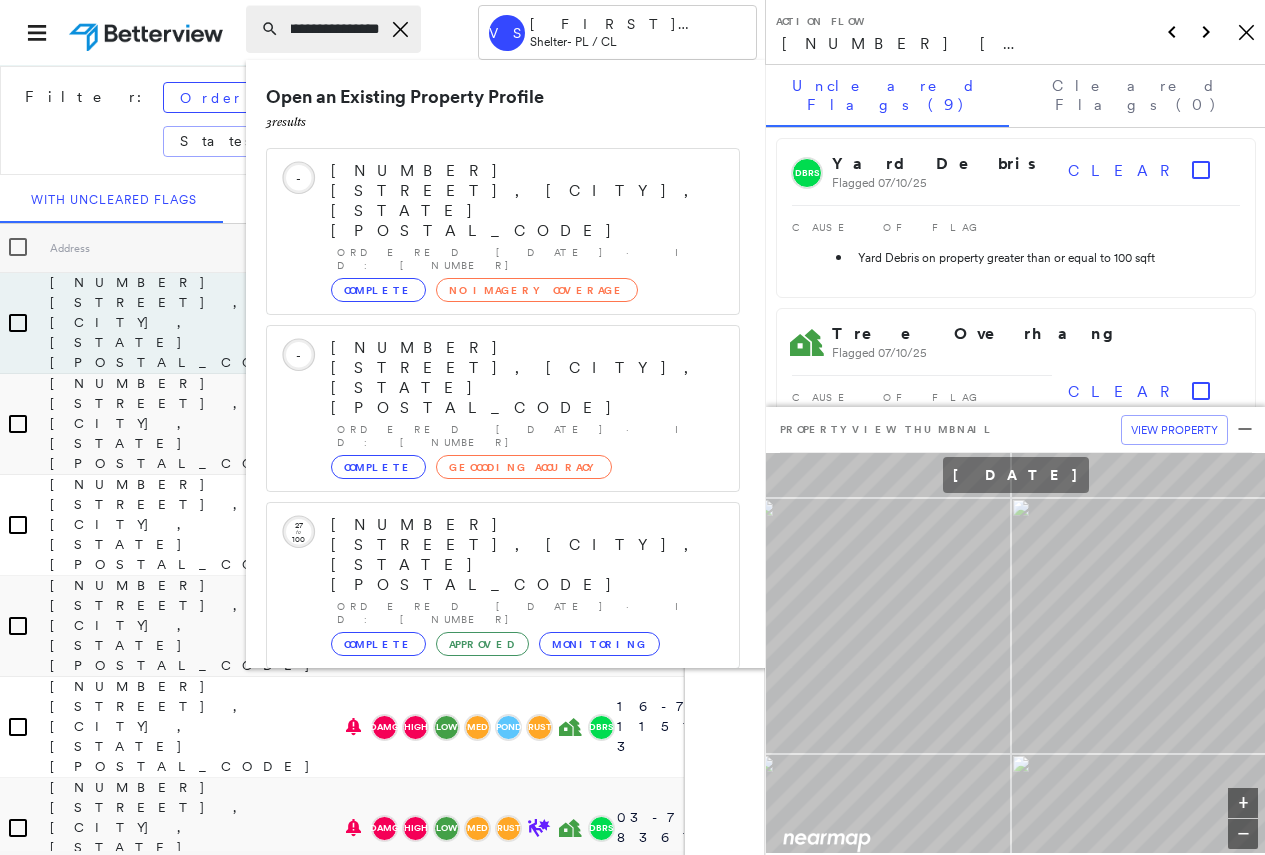 scroll, scrollTop: 0, scrollLeft: 129, axis: horizontal 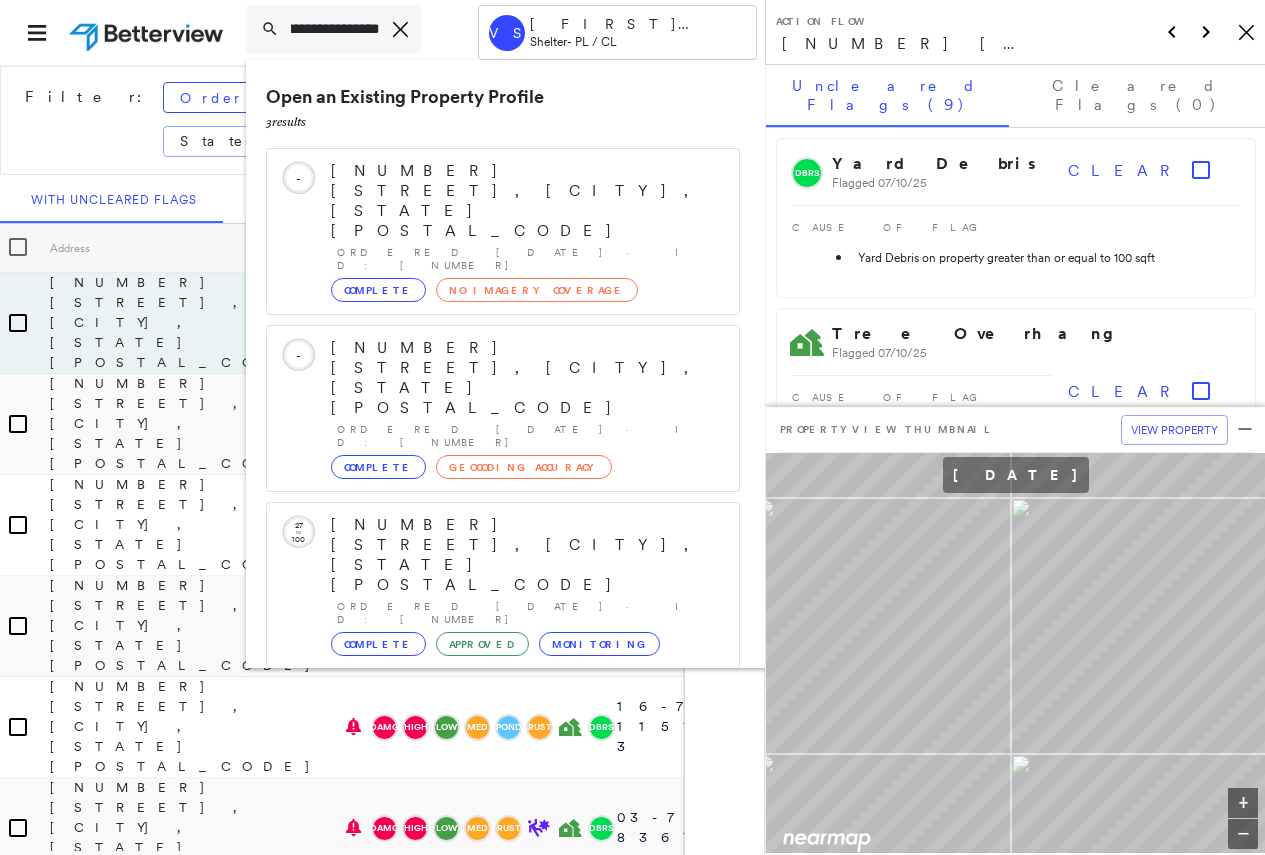 type on "**********" 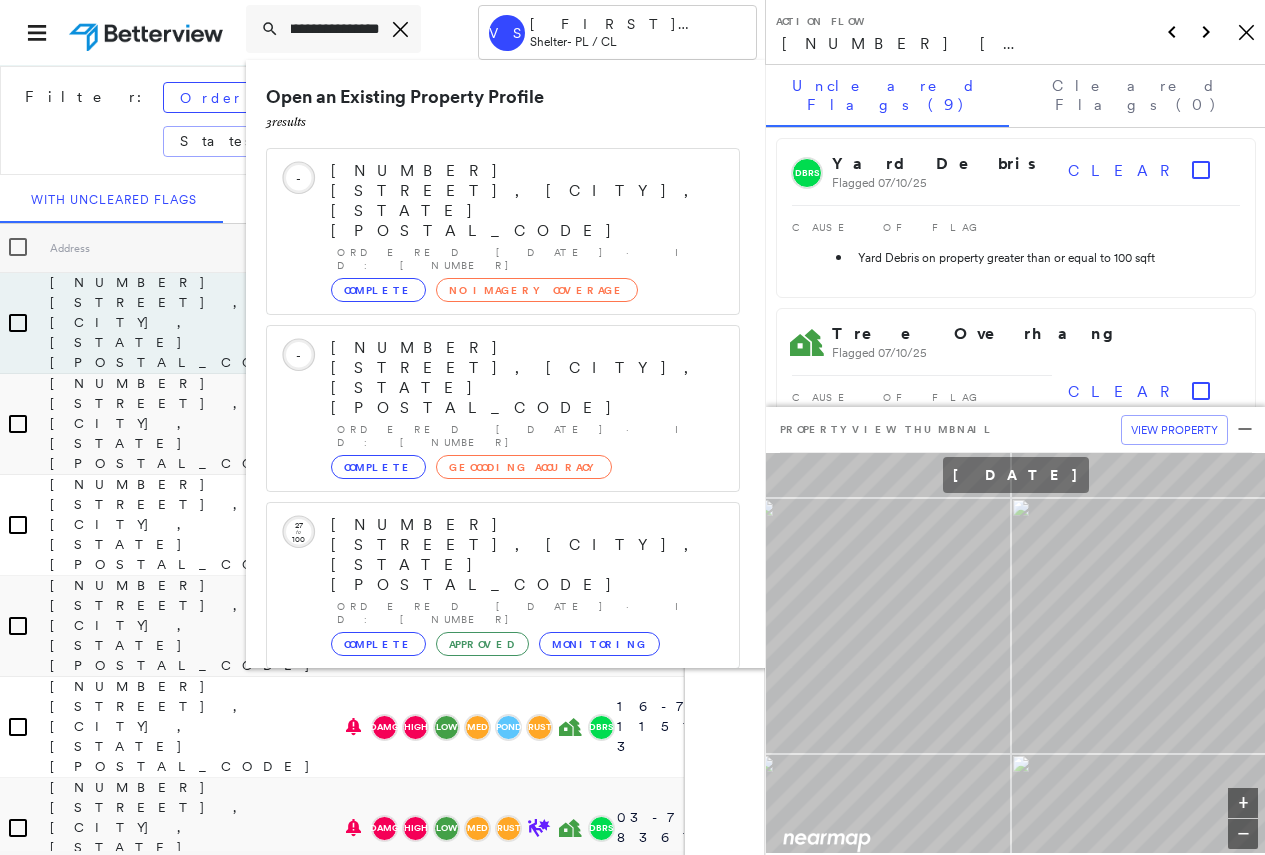 click 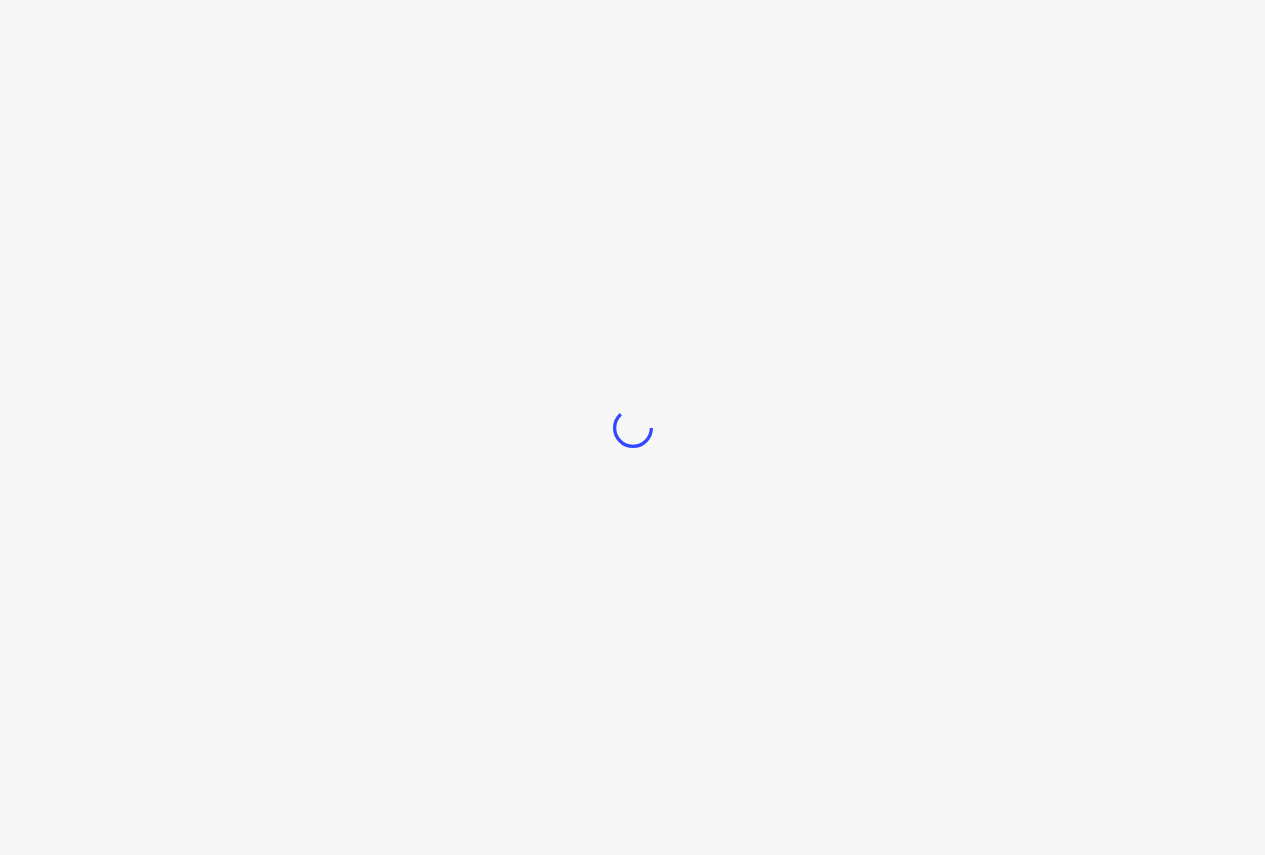 scroll, scrollTop: 0, scrollLeft: 0, axis: both 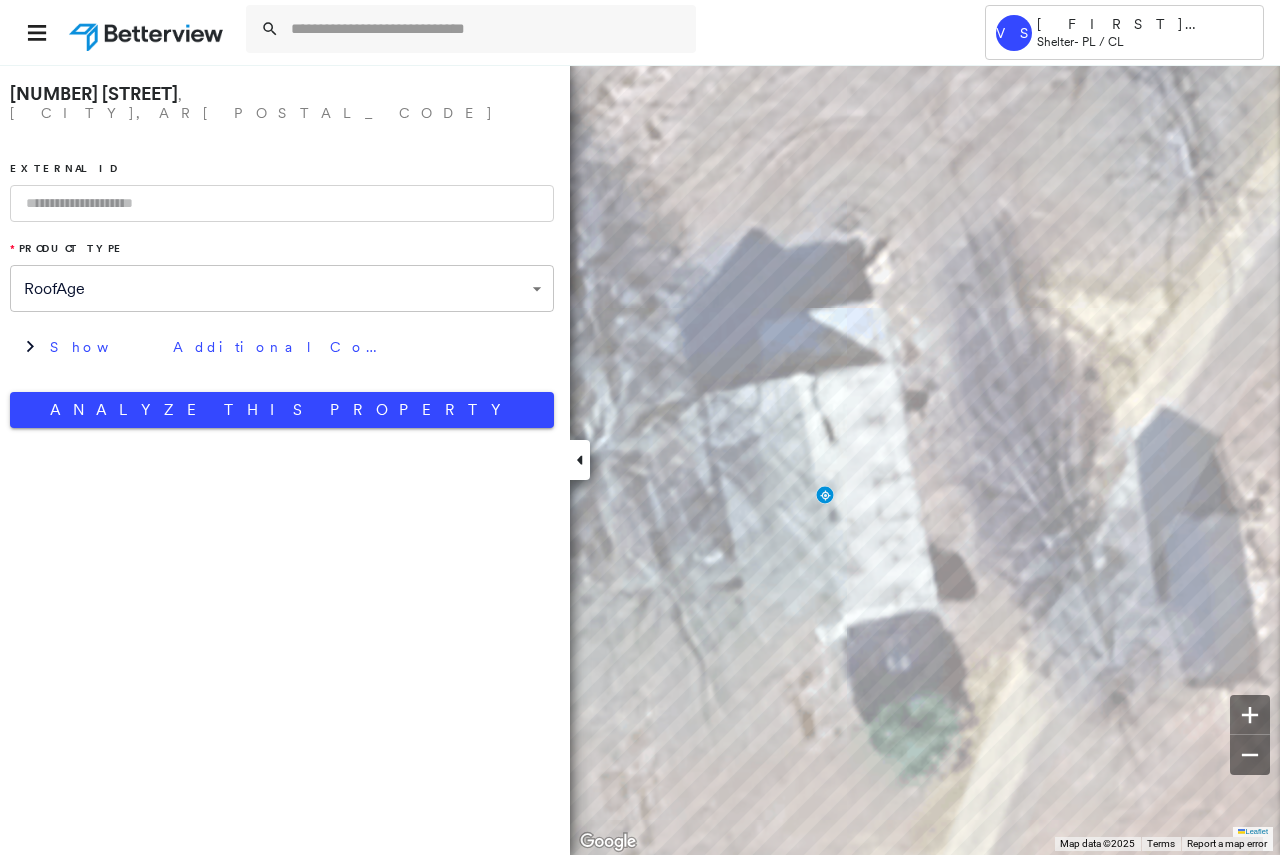 click on "**********" at bounding box center [640, 427] 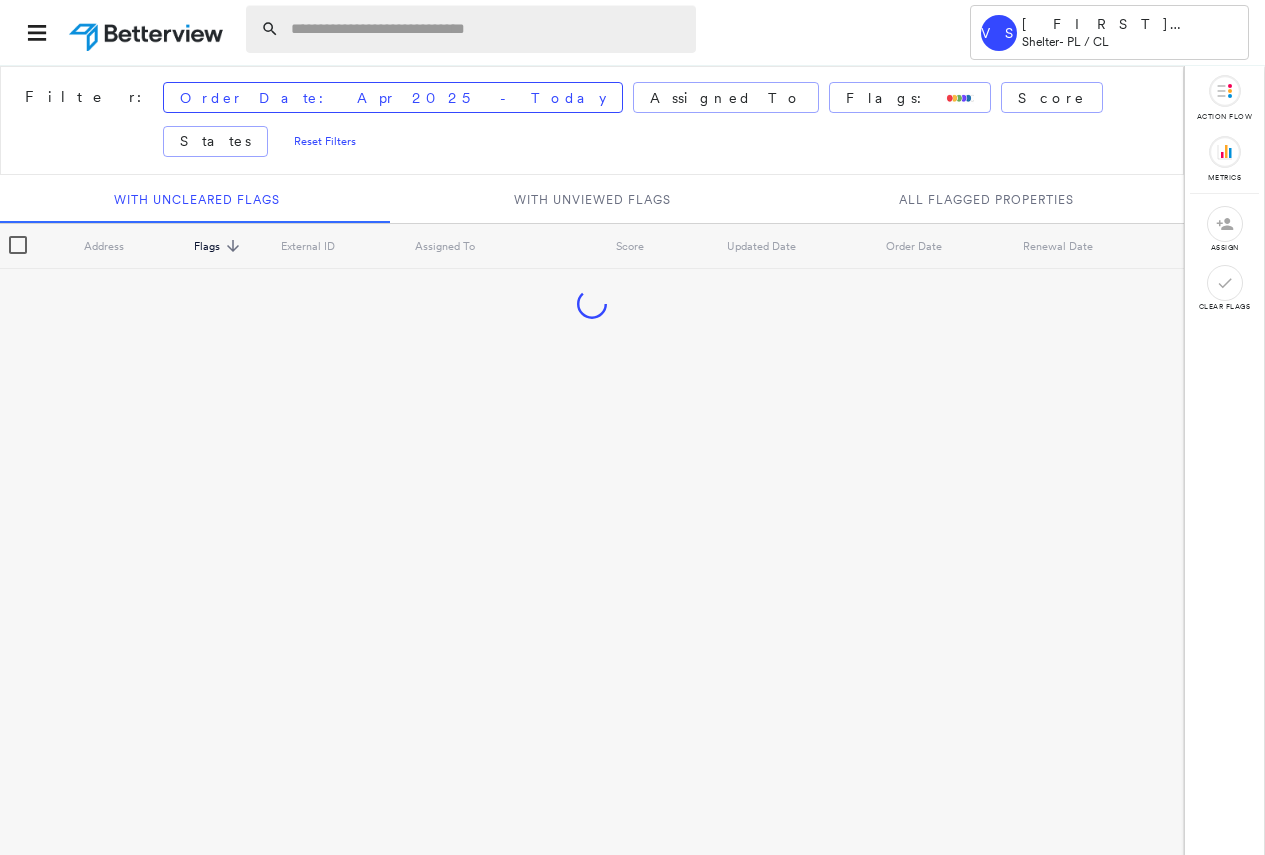 click at bounding box center [487, 29] 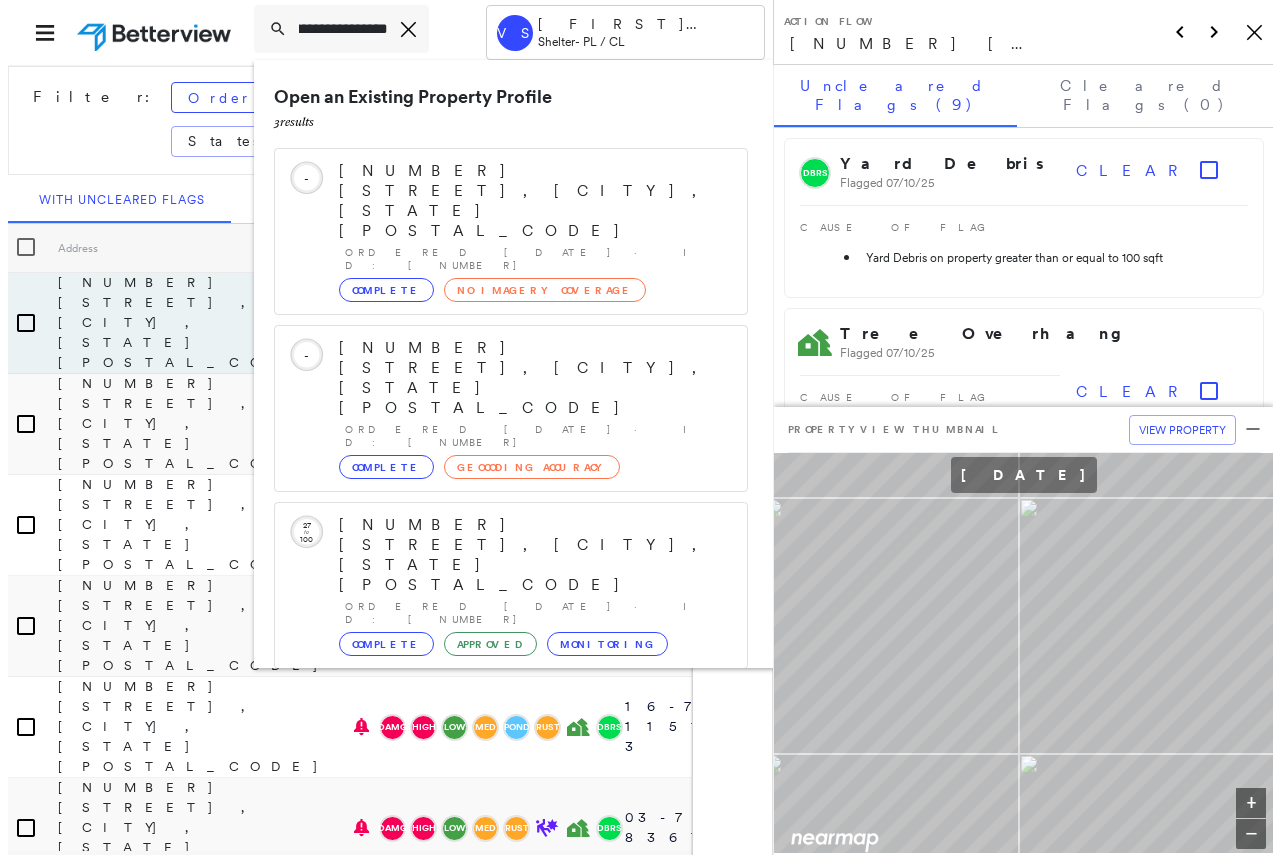 scroll, scrollTop: 0, scrollLeft: 44, axis: horizontal 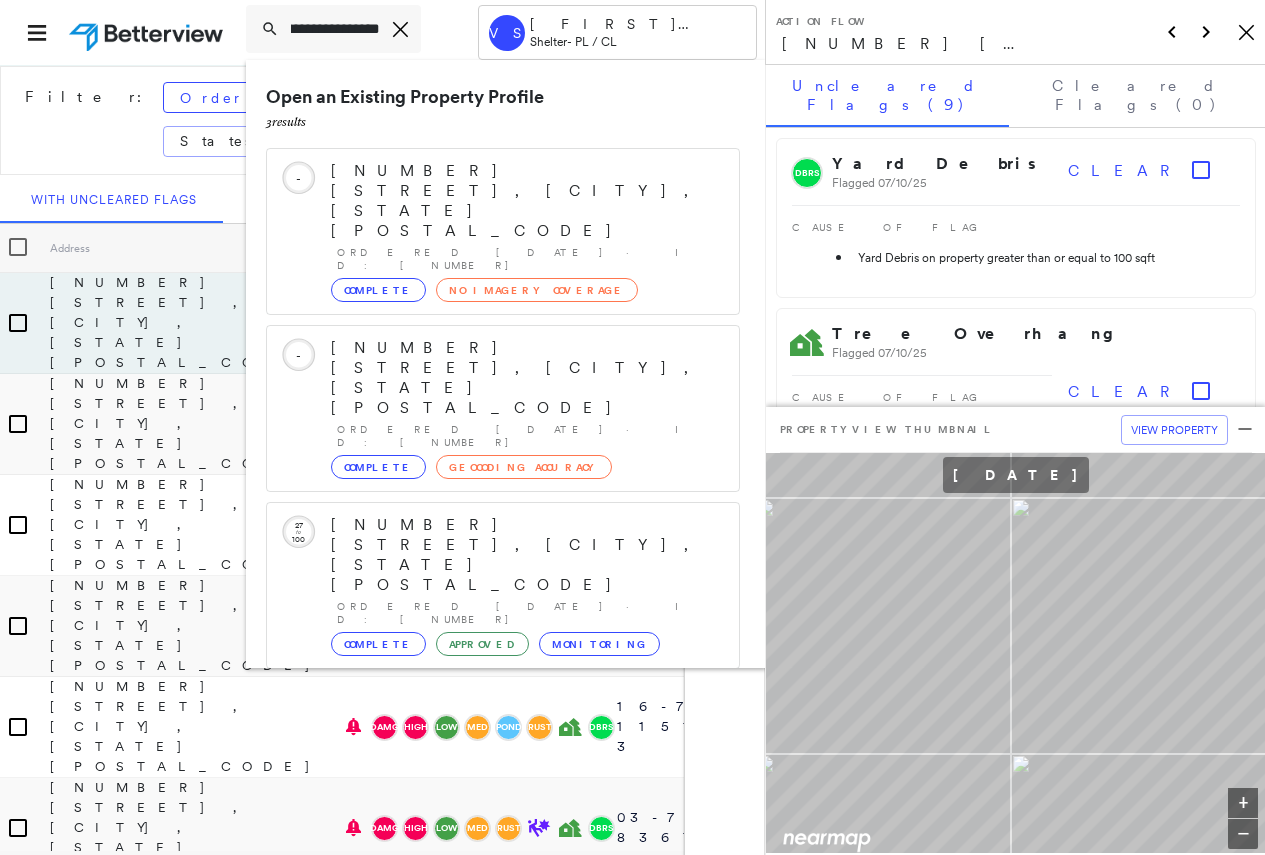 type on "**********" 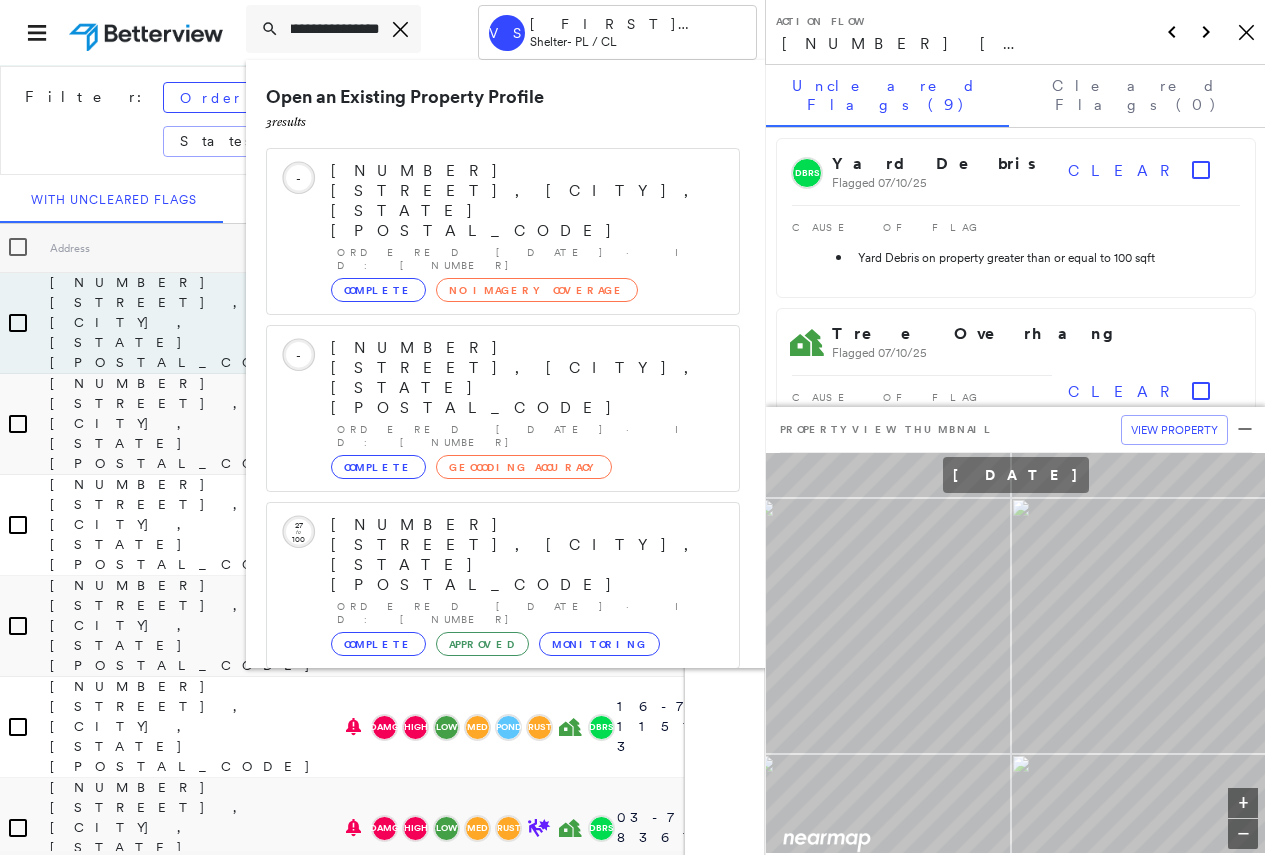 click 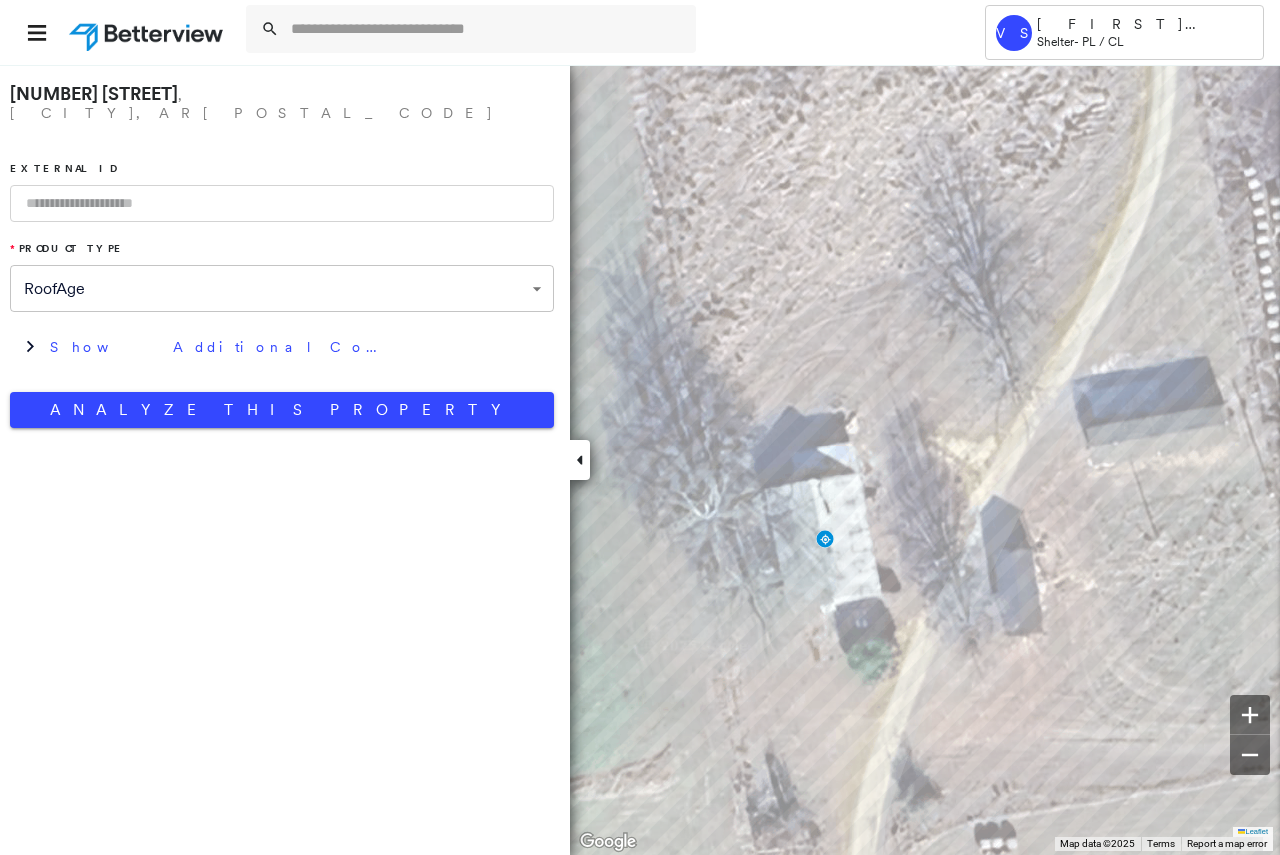 click on "**********" at bounding box center (640, 427) 